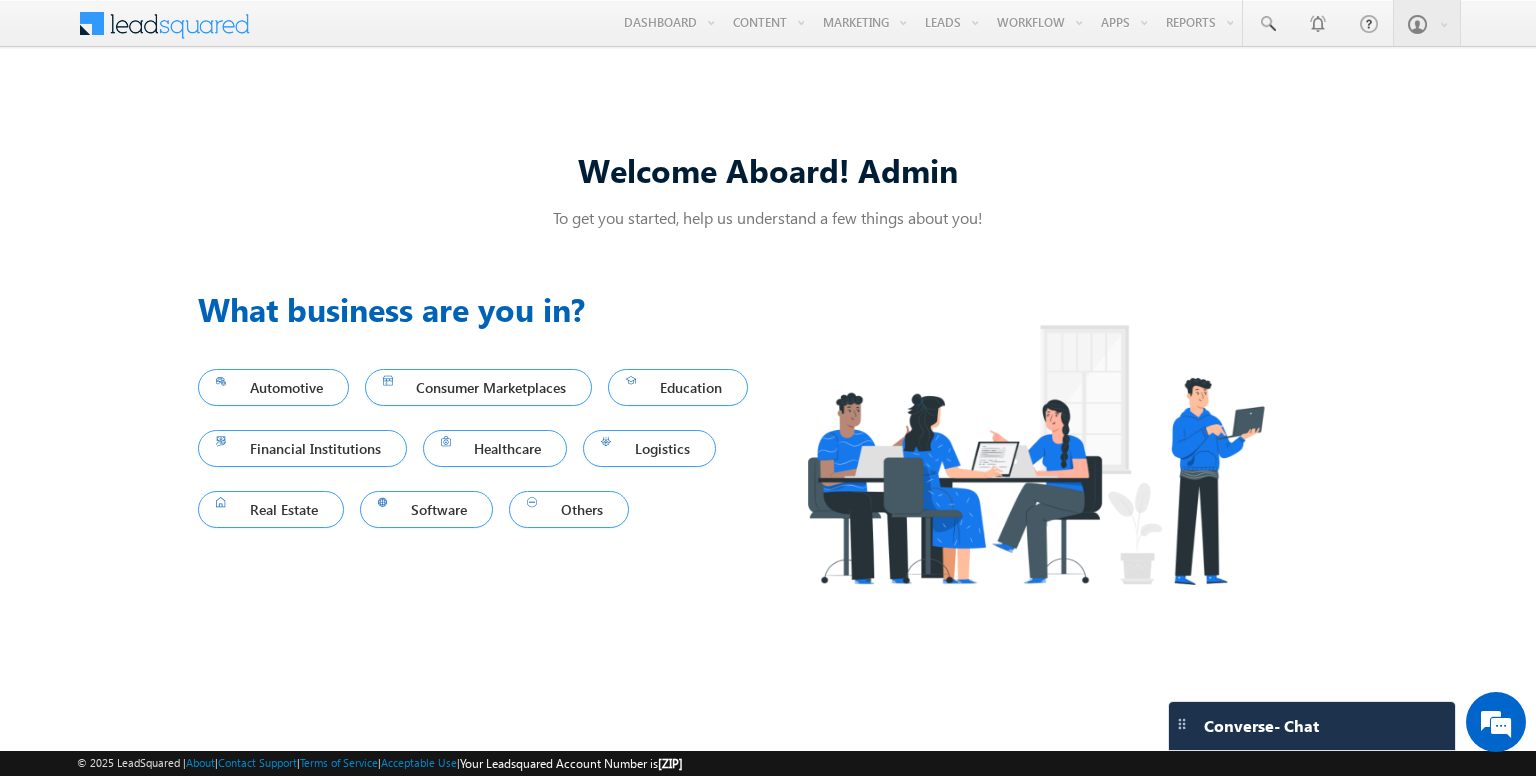 scroll, scrollTop: 0, scrollLeft: 0, axis: both 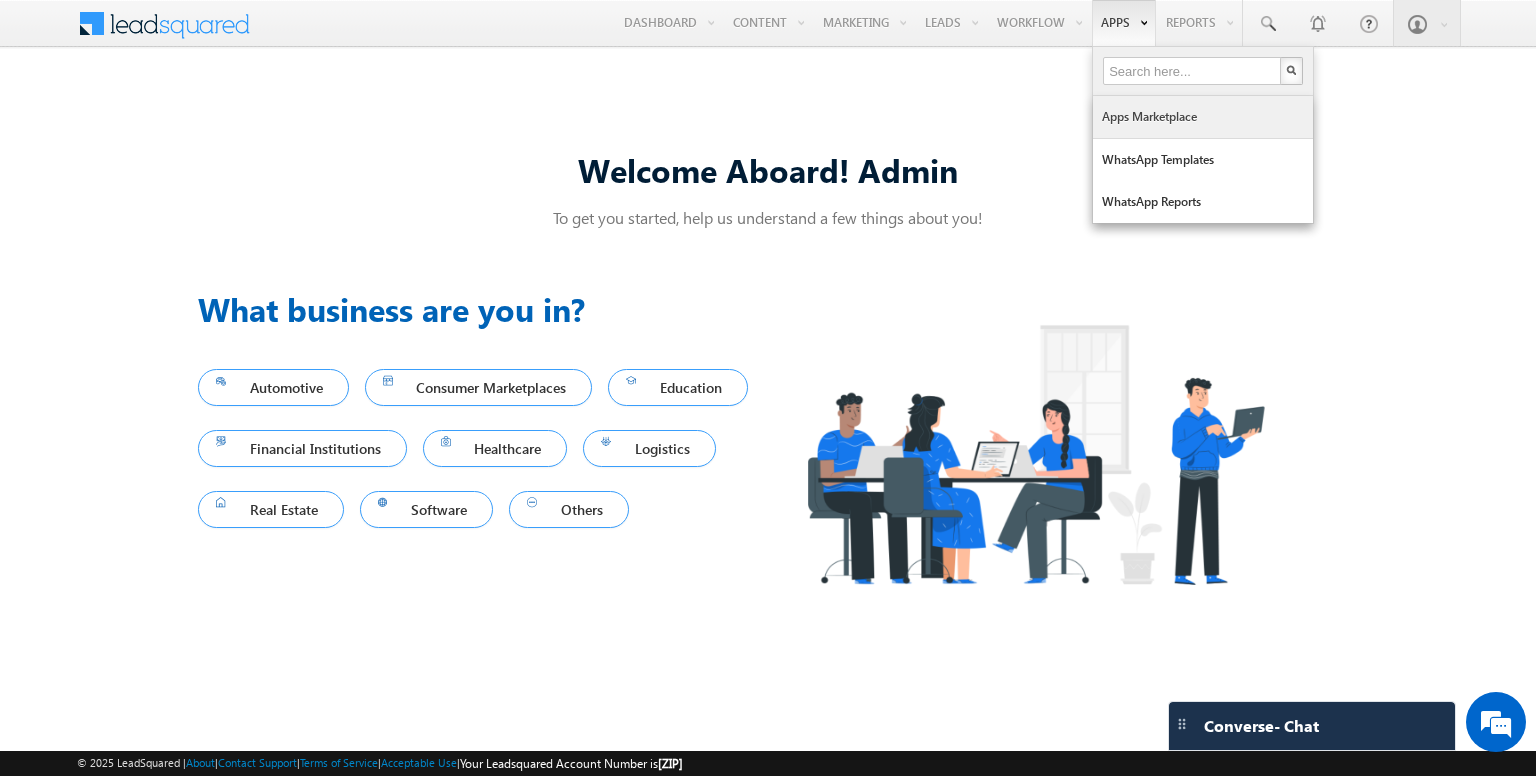click on "Apps Marketplace" at bounding box center (1203, 117) 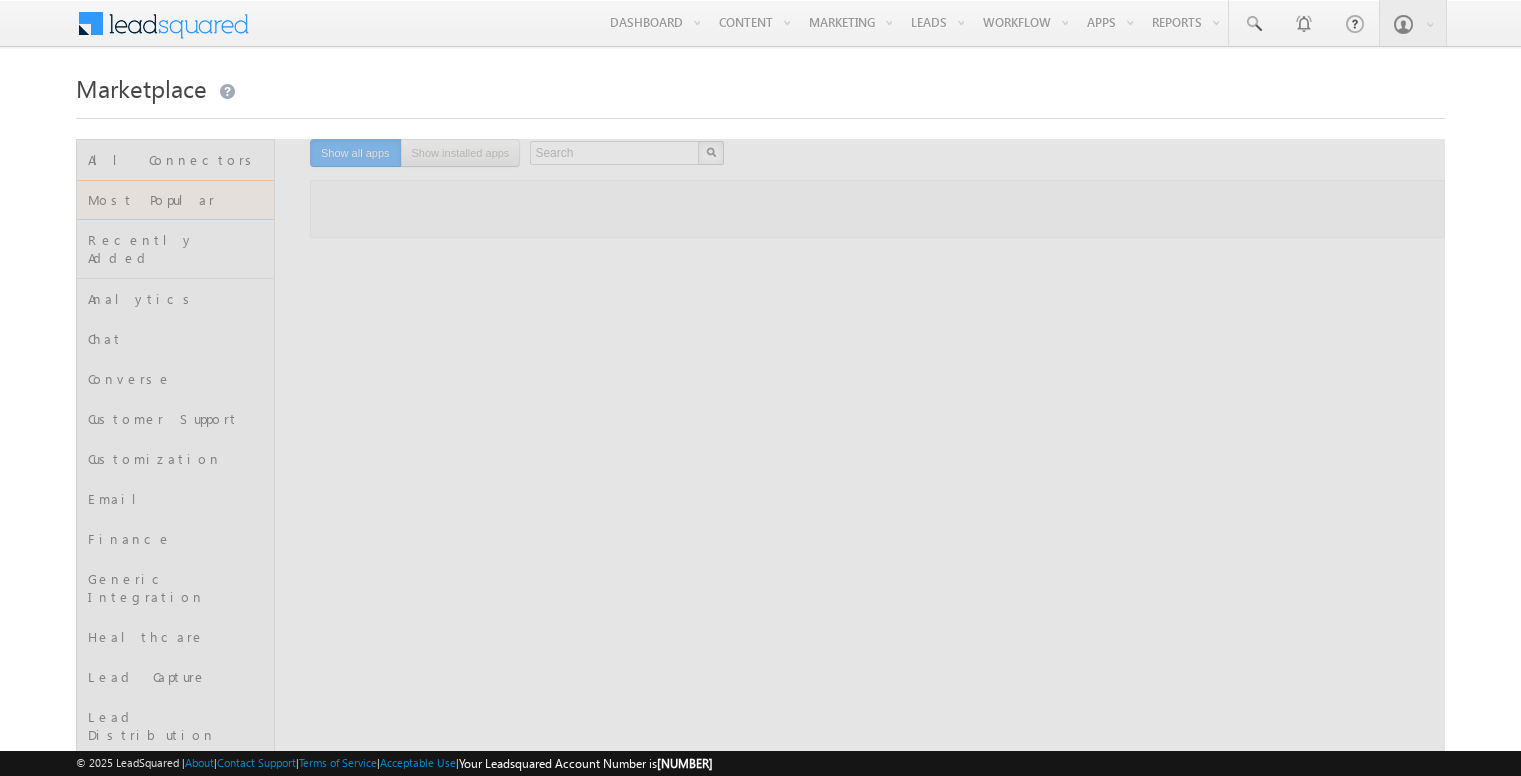 scroll, scrollTop: 0, scrollLeft: 0, axis: both 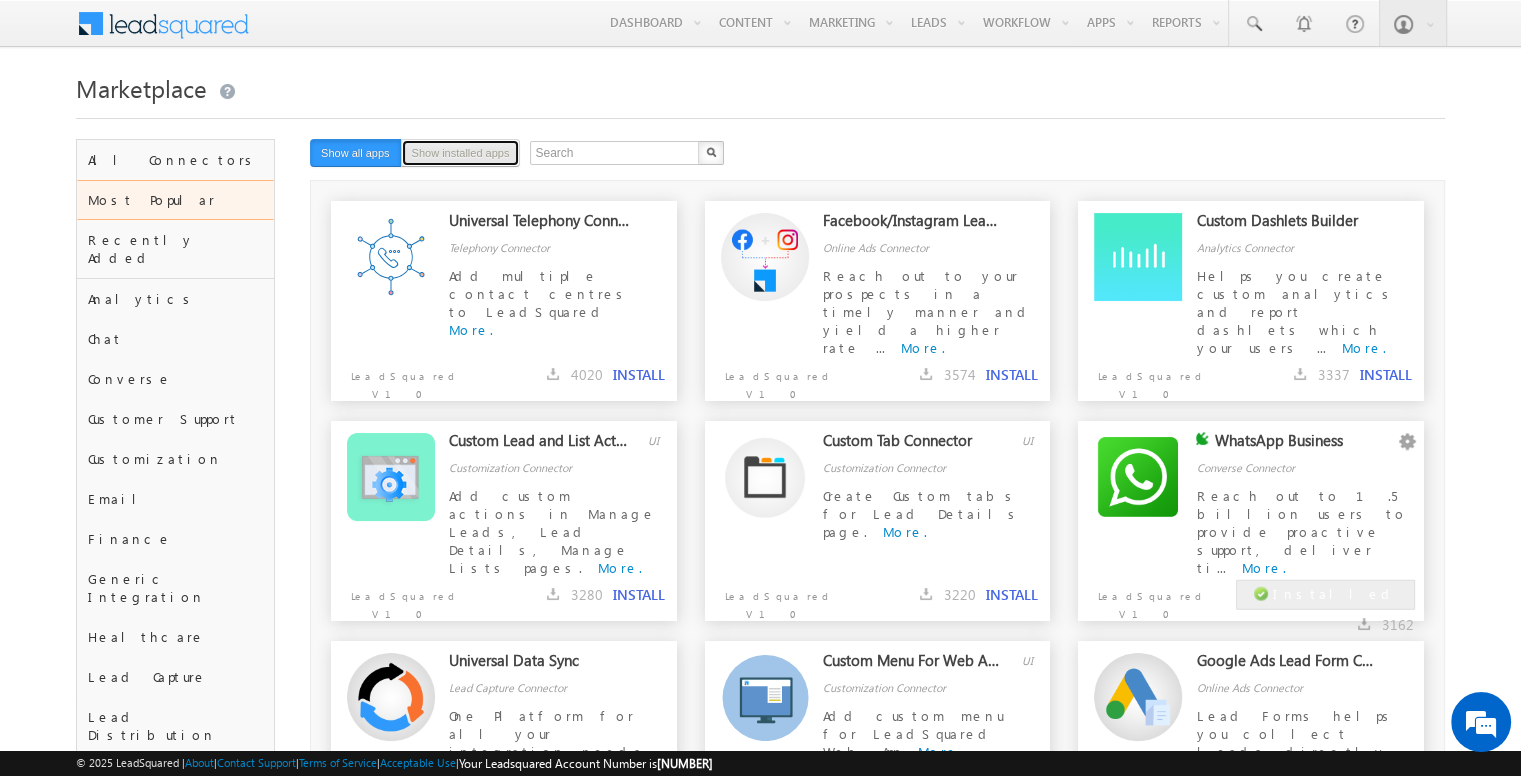 click on "Show installed apps" at bounding box center (461, 153) 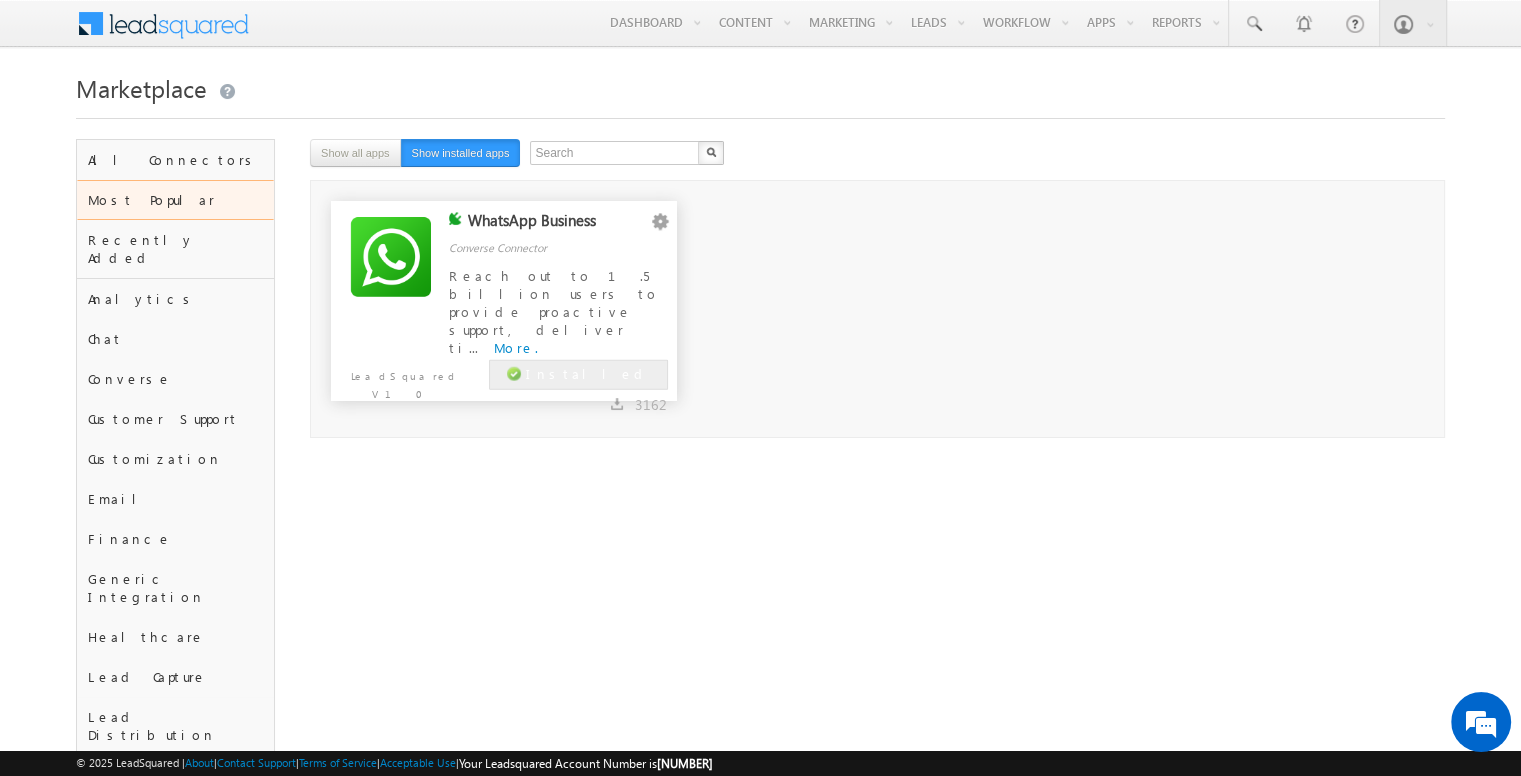 type 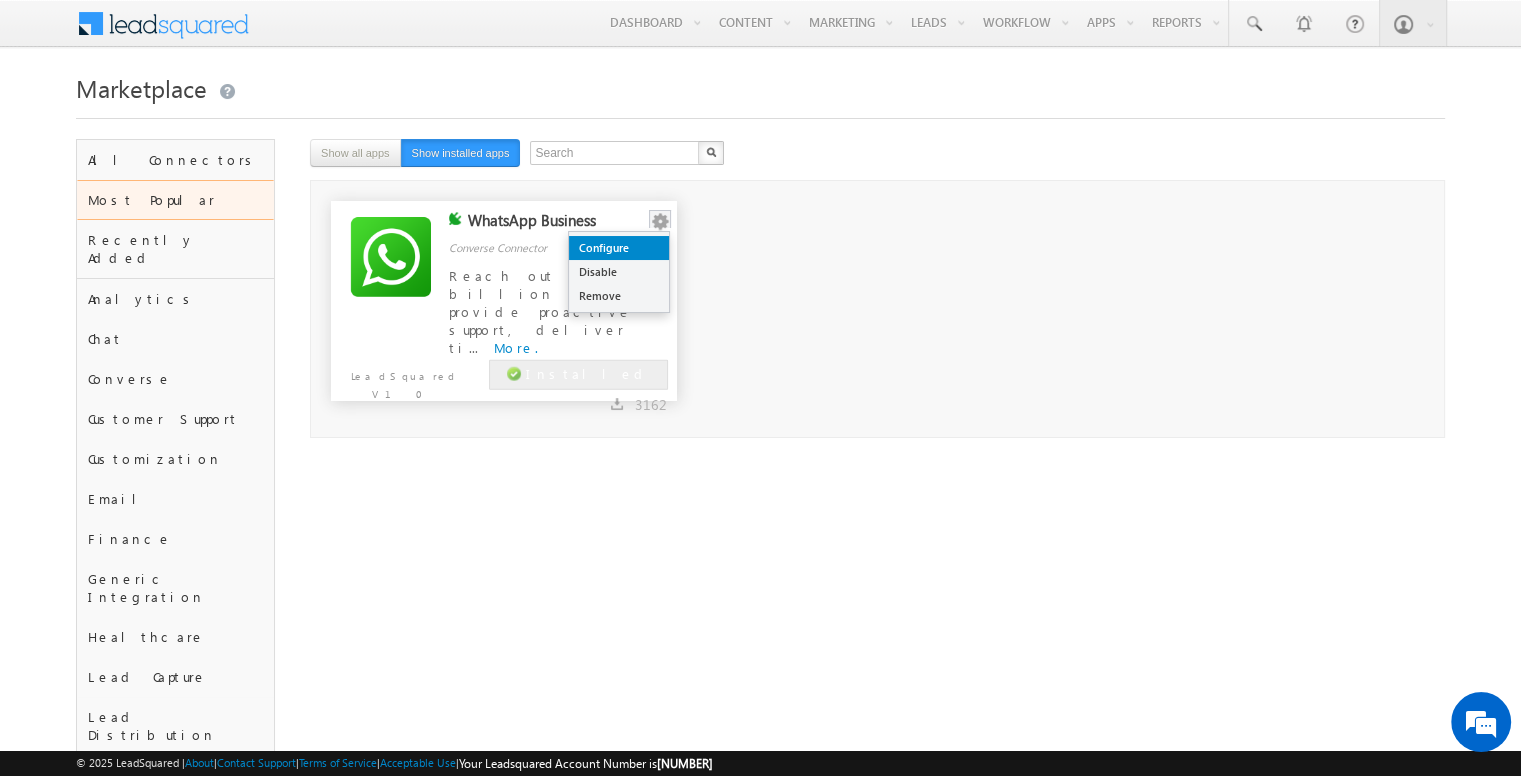 click on "Configure" at bounding box center [619, 248] 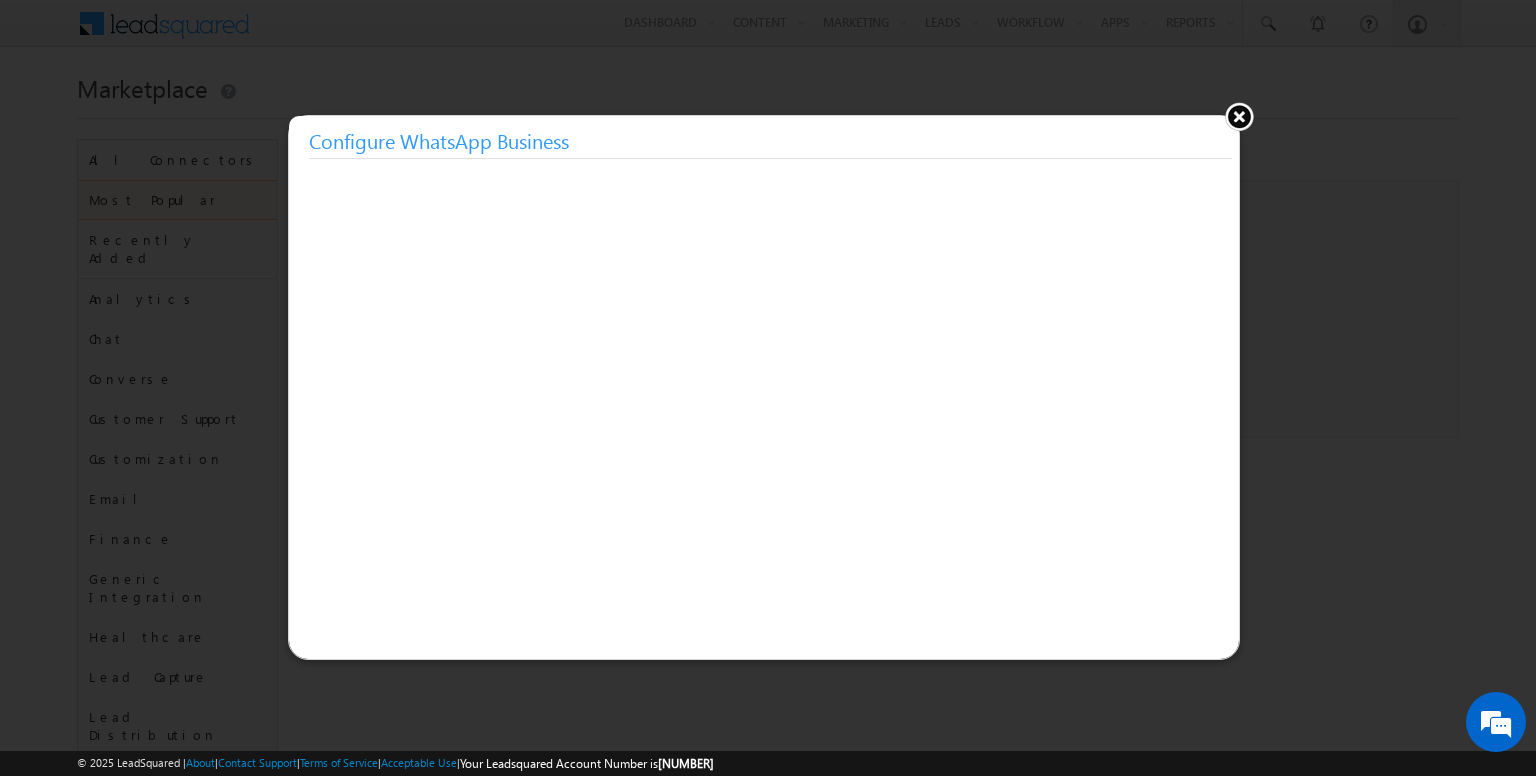 click at bounding box center [1239, 116] 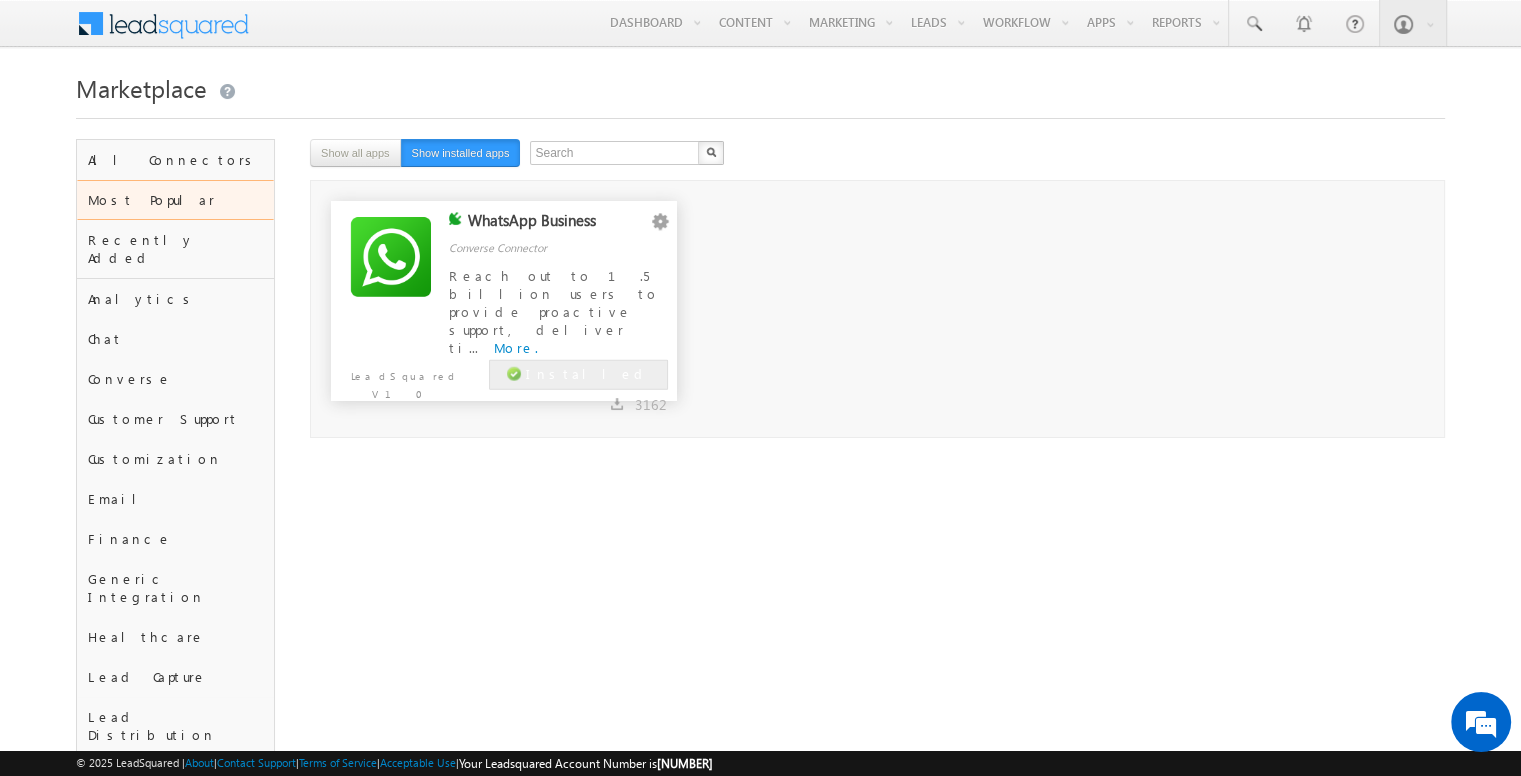scroll, scrollTop: 0, scrollLeft: 0, axis: both 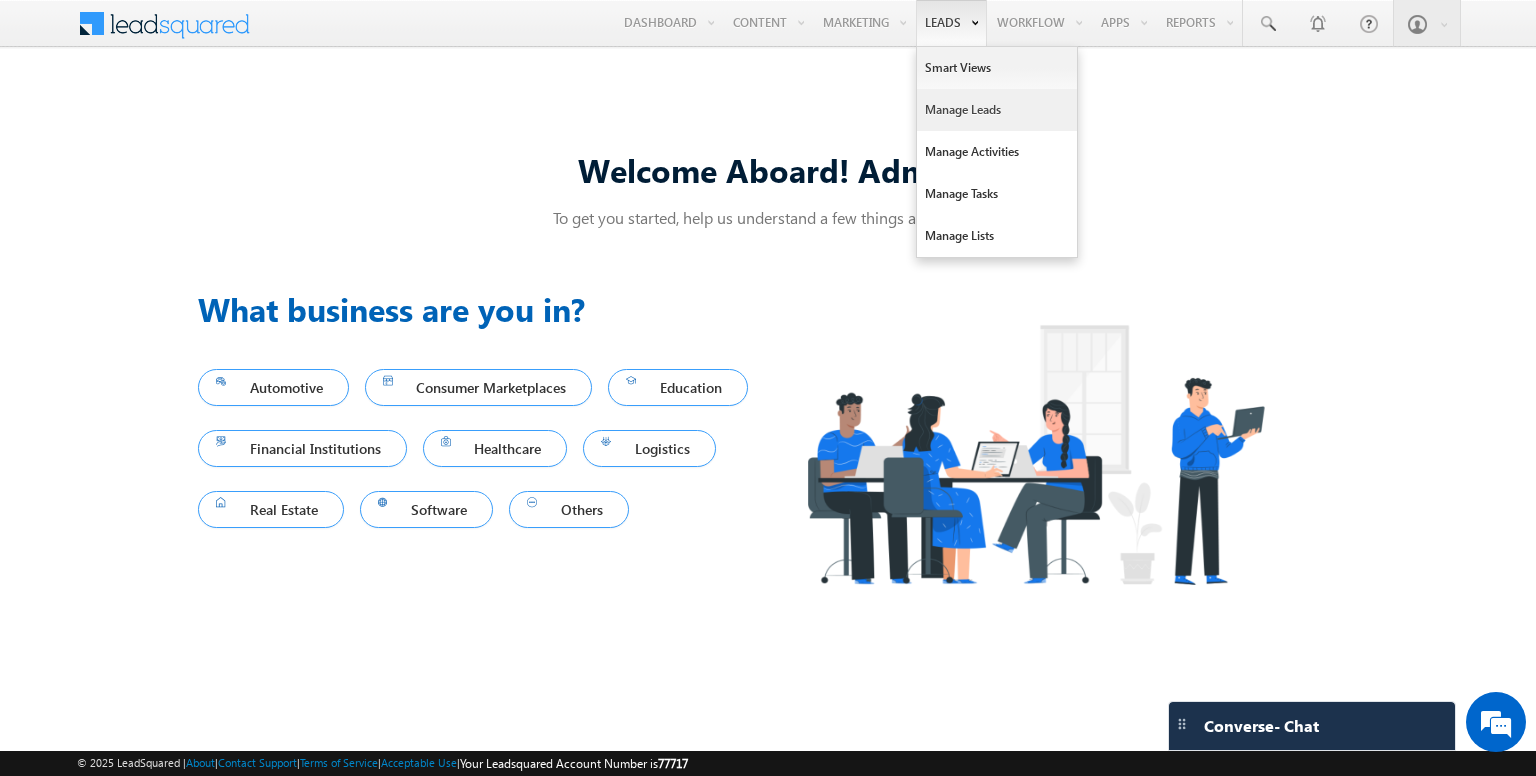 click on "Manage Leads" at bounding box center [997, 110] 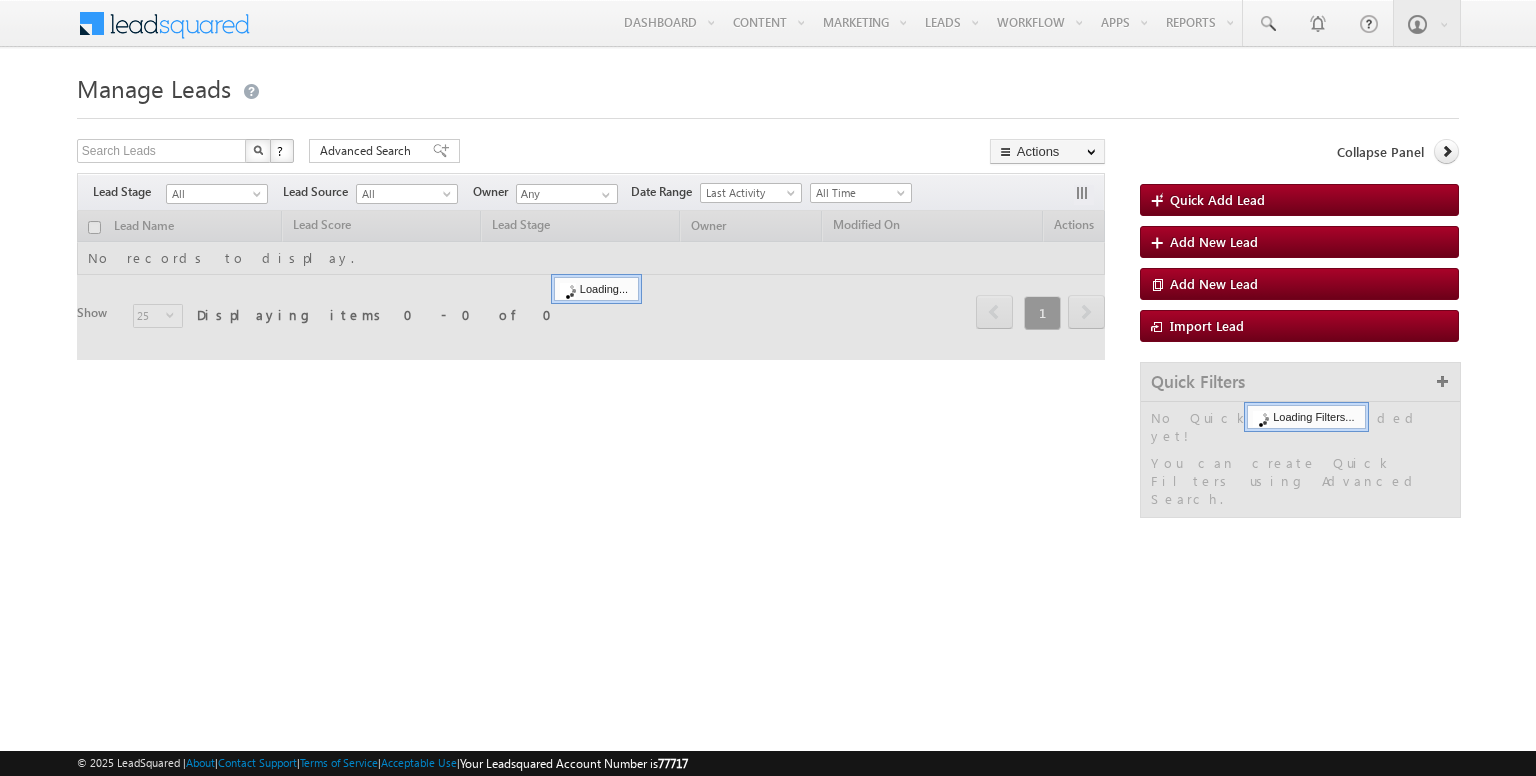 scroll, scrollTop: 0, scrollLeft: 0, axis: both 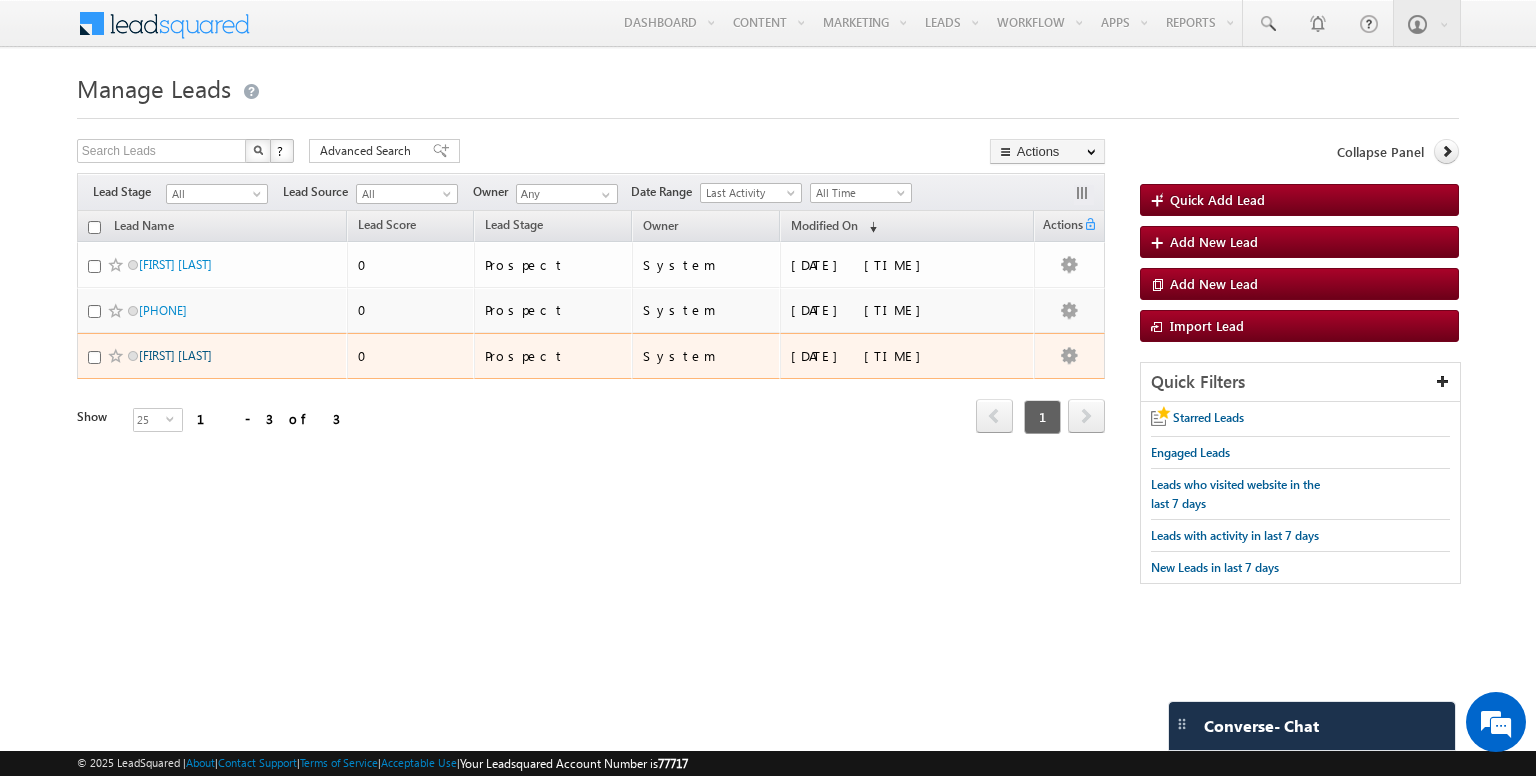 click on "Prashant Sharma" at bounding box center [175, 355] 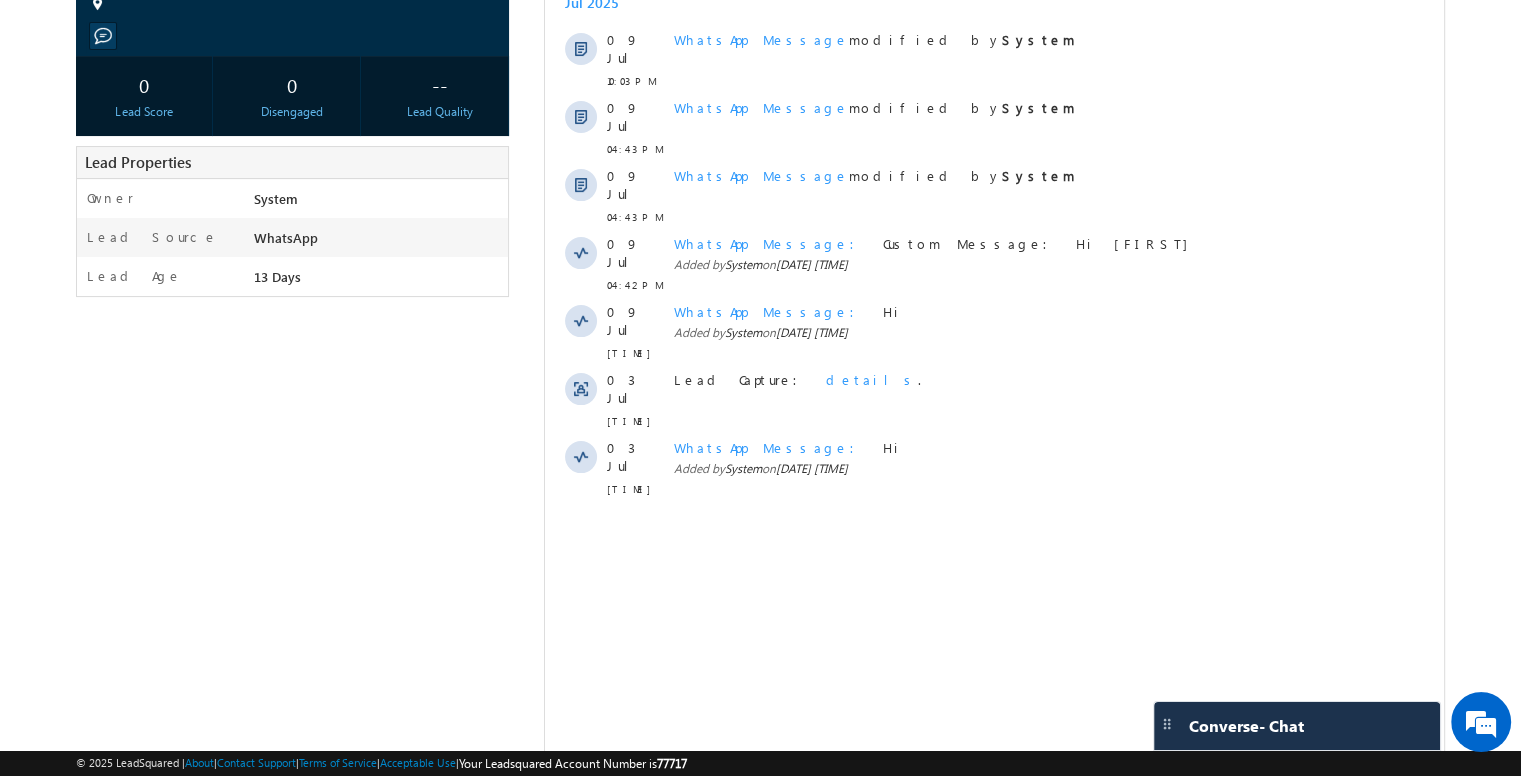 scroll, scrollTop: 0, scrollLeft: 0, axis: both 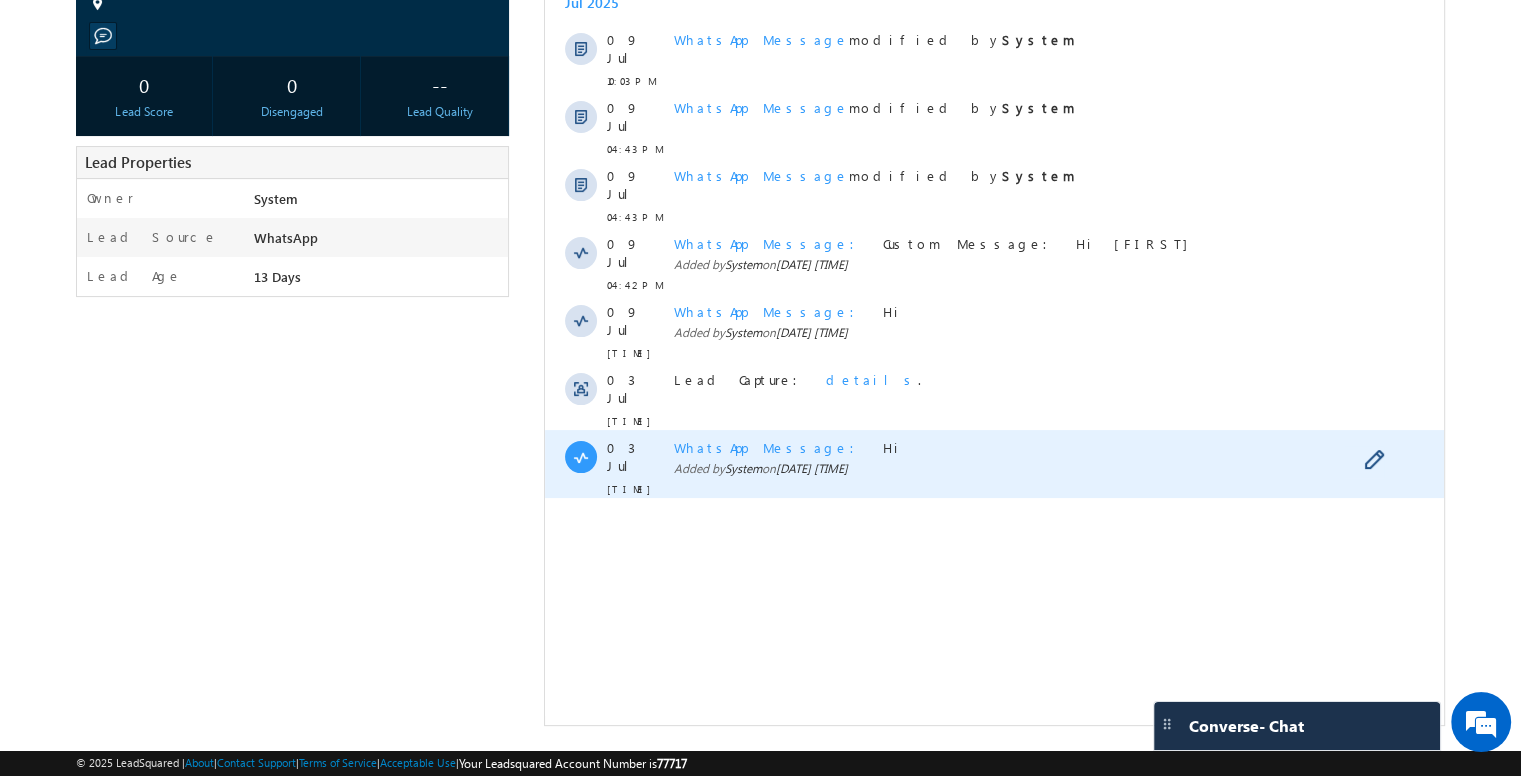 drag, startPoint x: 930, startPoint y: 419, endPoint x: 677, endPoint y: 430, distance: 253.23901 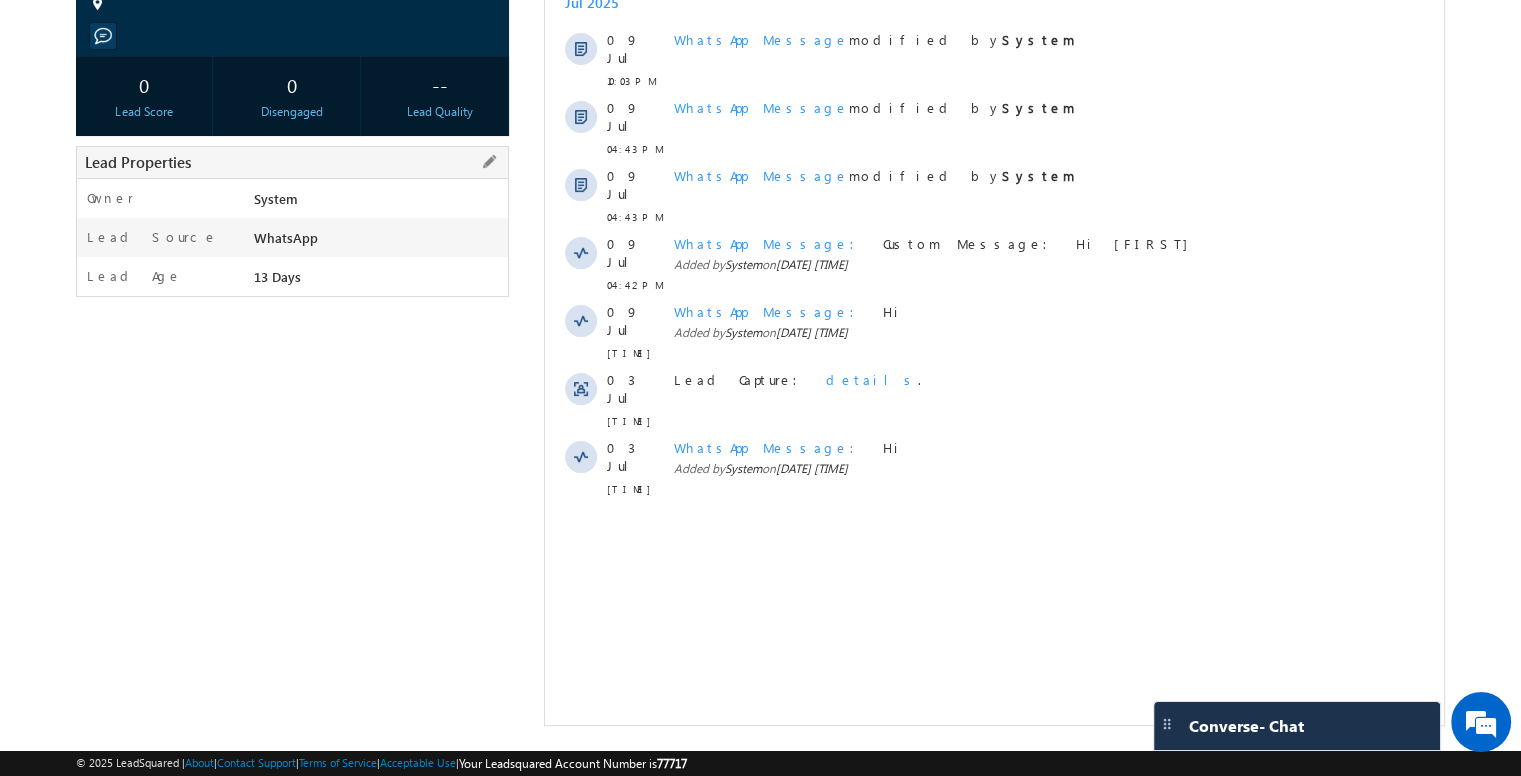 drag, startPoint x: 314, startPoint y: 243, endPoint x: 217, endPoint y: 240, distance: 97.04638 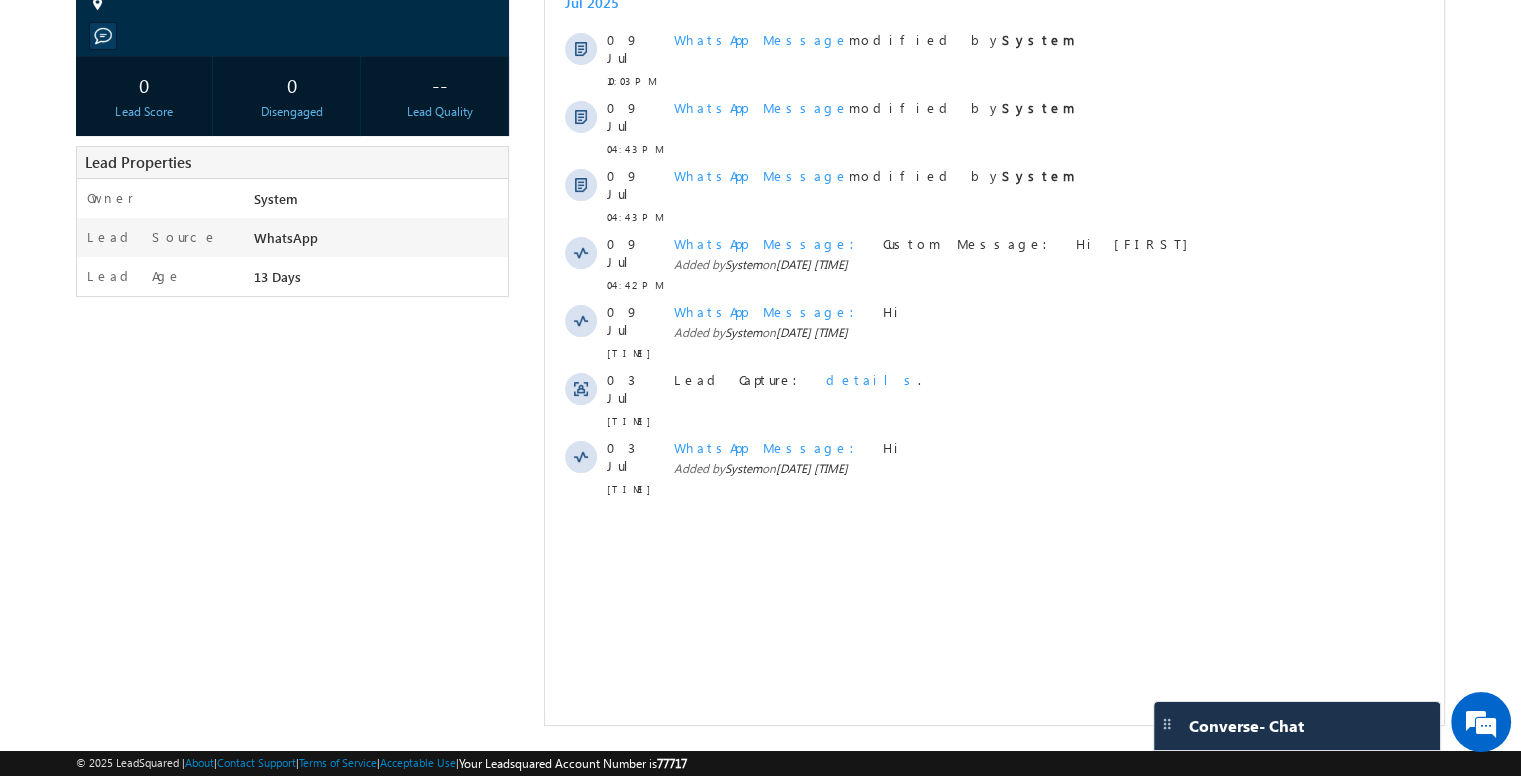 drag, startPoint x: 372, startPoint y: 244, endPoint x: 56, endPoint y: 229, distance: 316.3558 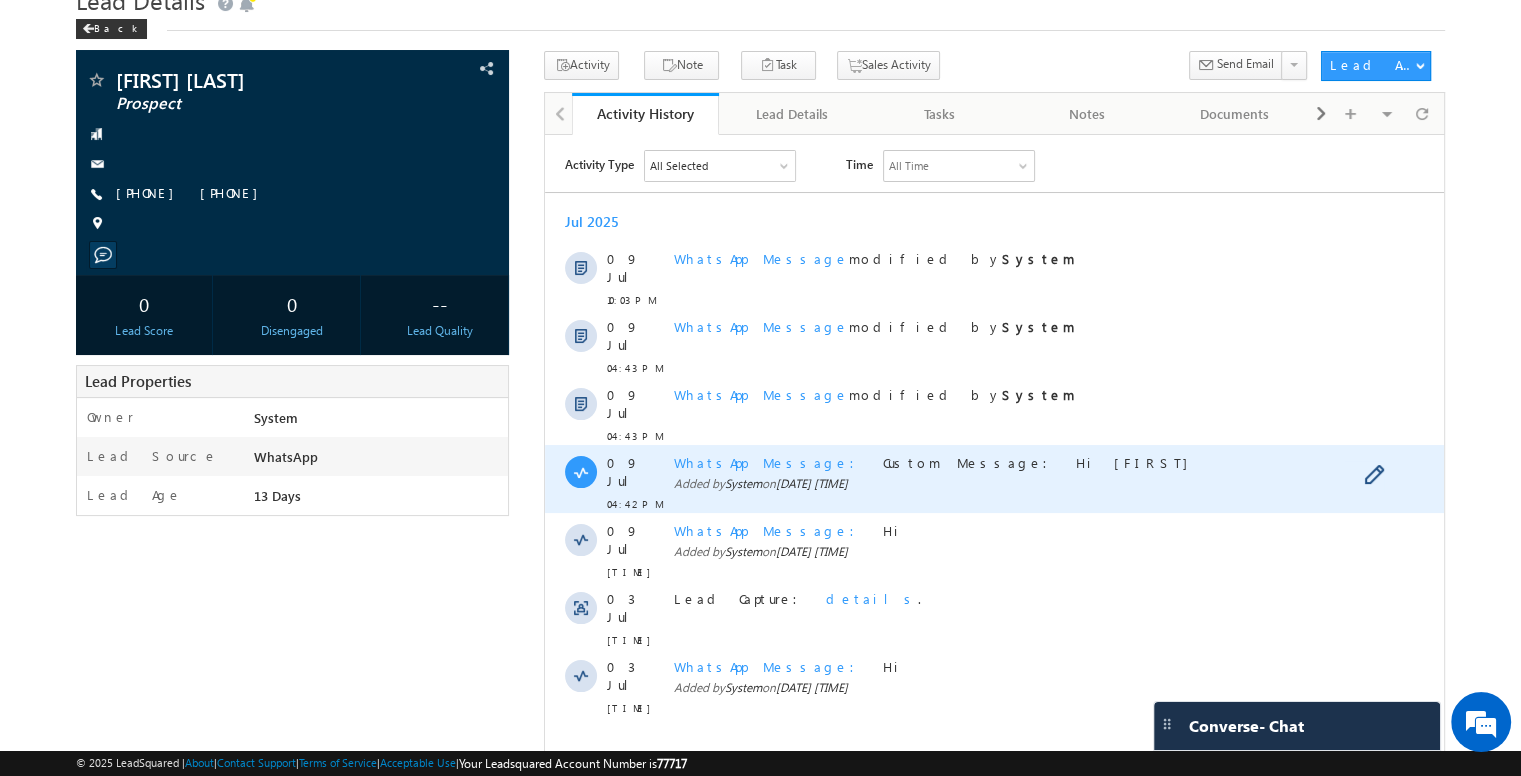 scroll, scrollTop: 0, scrollLeft: 0, axis: both 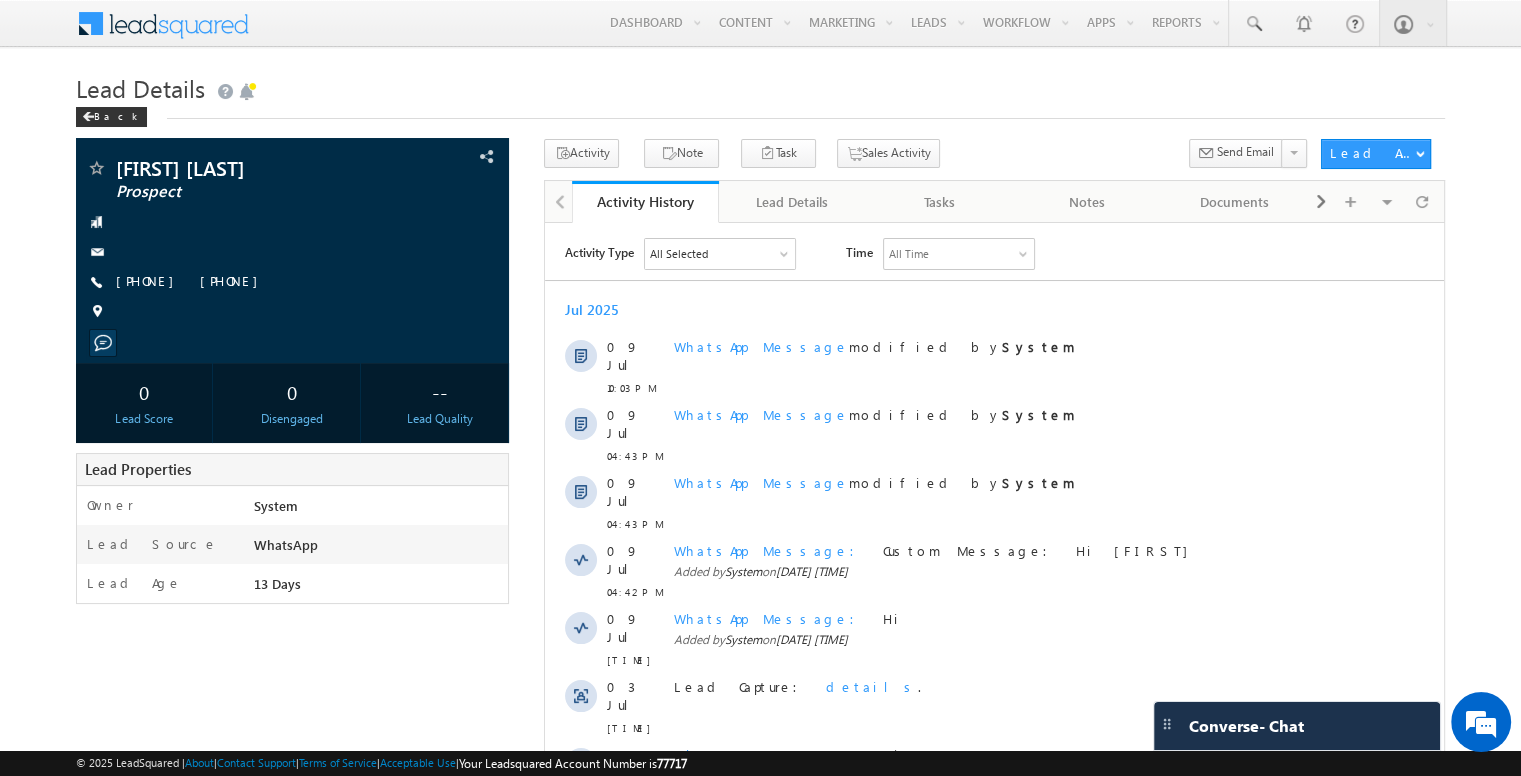 click at bounding box center [176, 21] 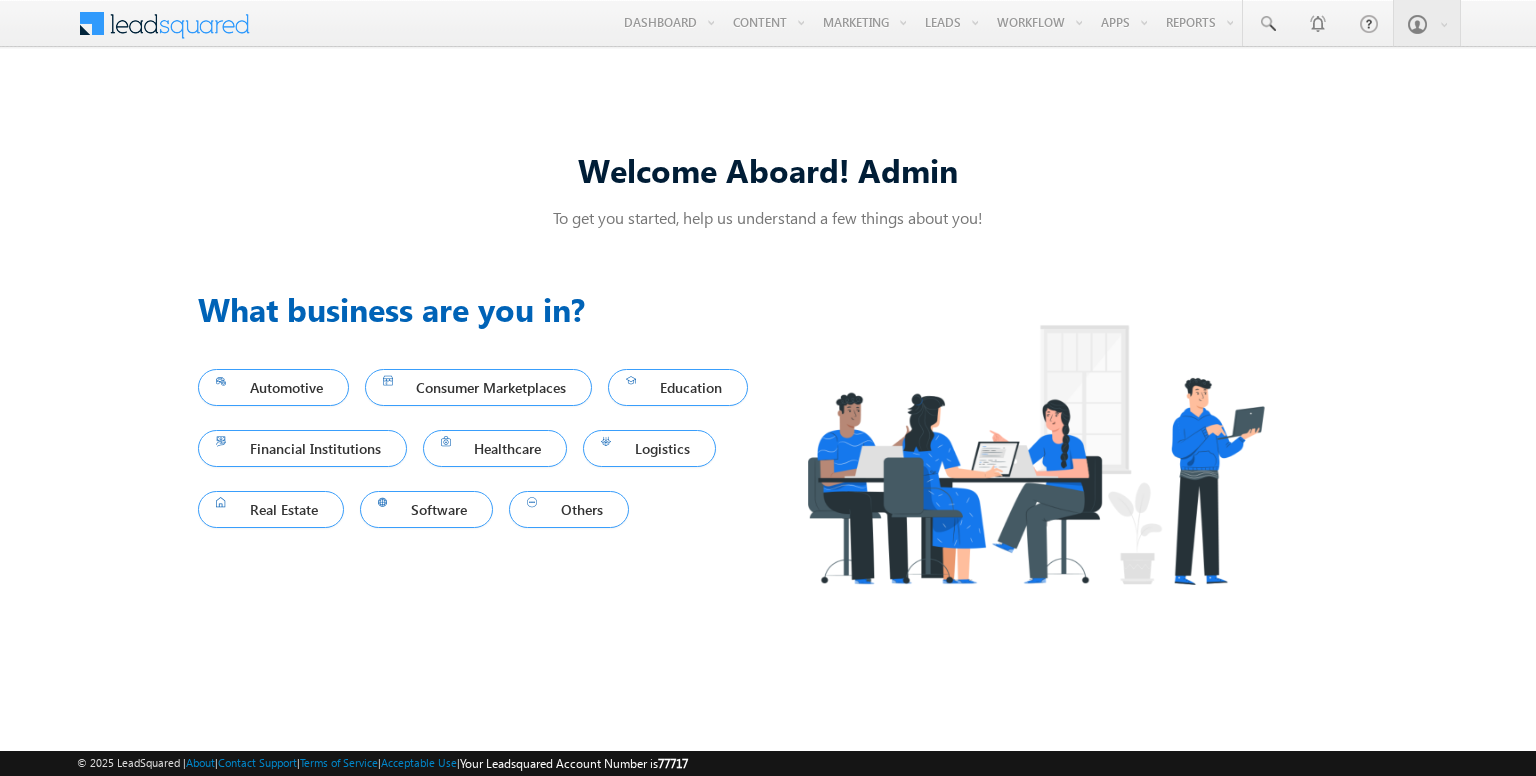 scroll, scrollTop: 0, scrollLeft: 0, axis: both 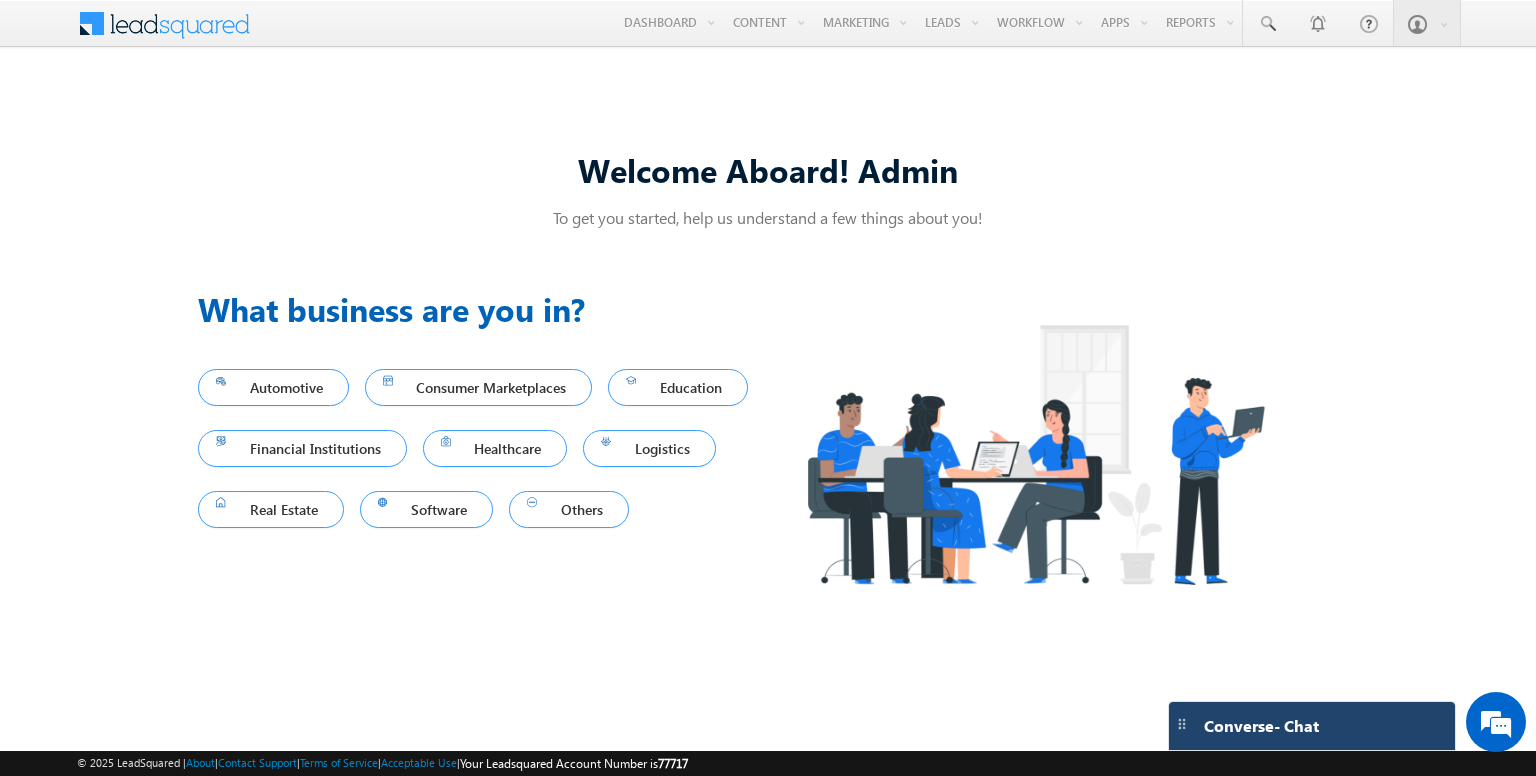 click on "Converse  - Chat" at bounding box center [1312, 726] 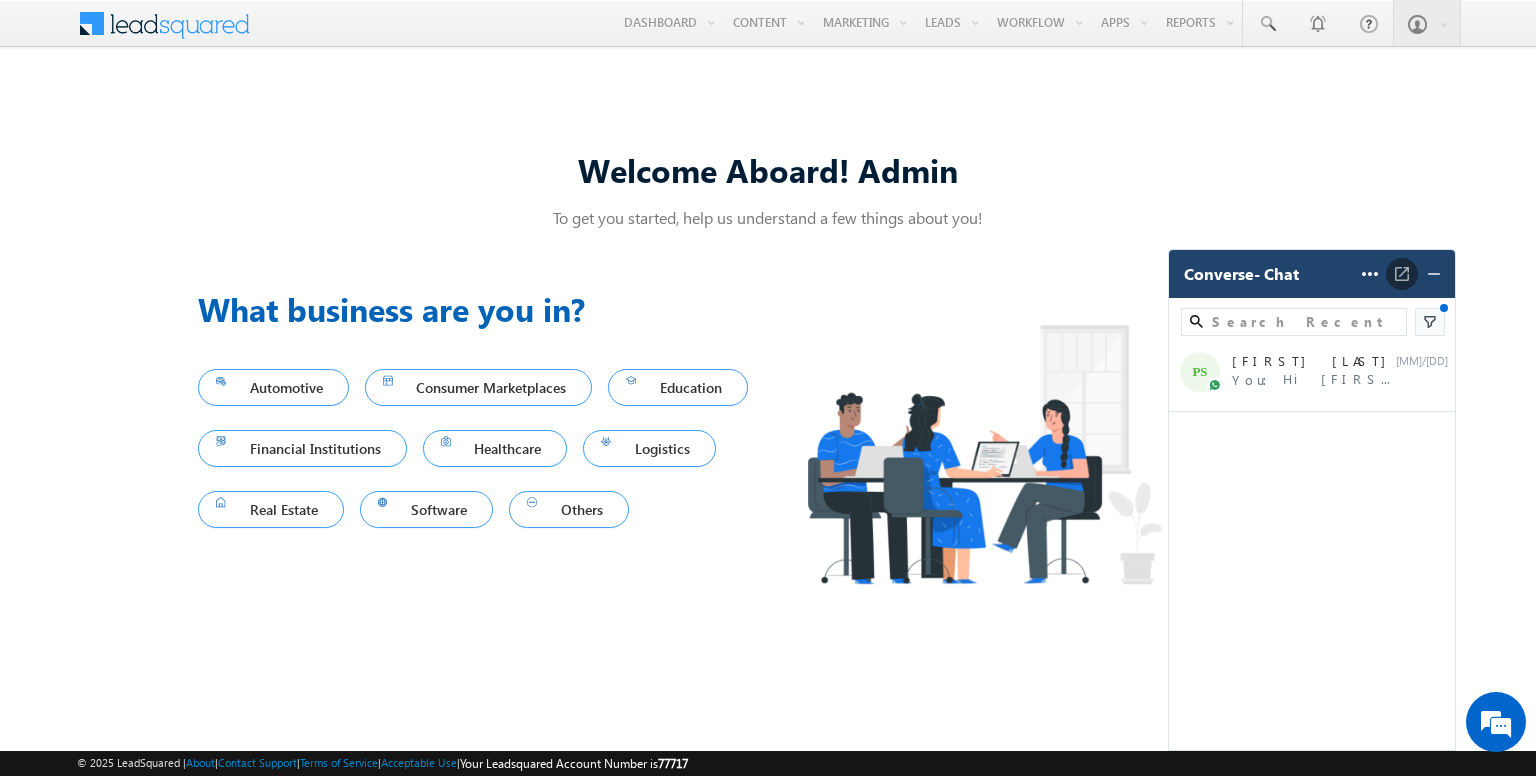 click at bounding box center (1402, 274) 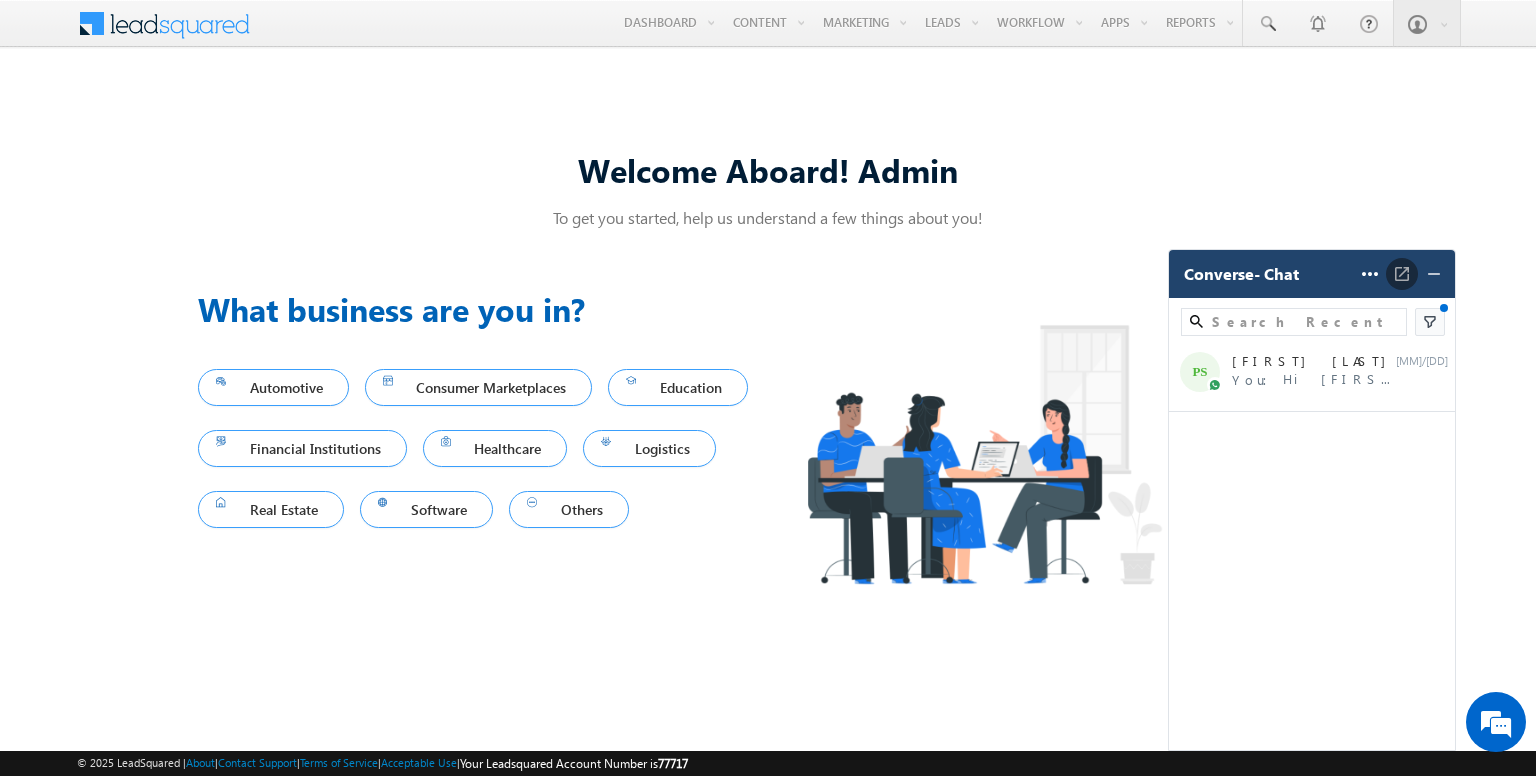 scroll, scrollTop: 0, scrollLeft: 0, axis: both 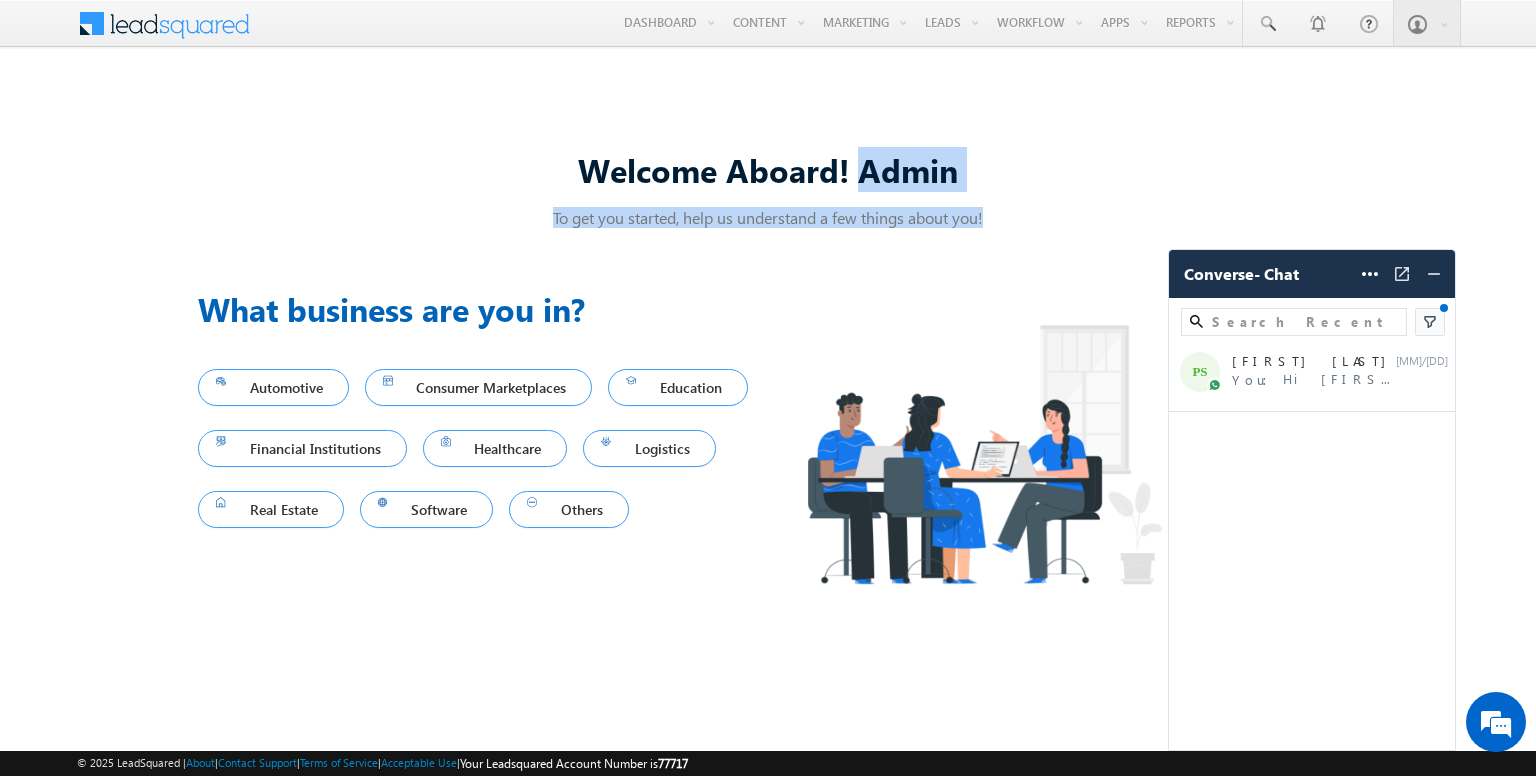 drag, startPoint x: 999, startPoint y: 214, endPoint x: 581, endPoint y: 155, distance: 422.14334 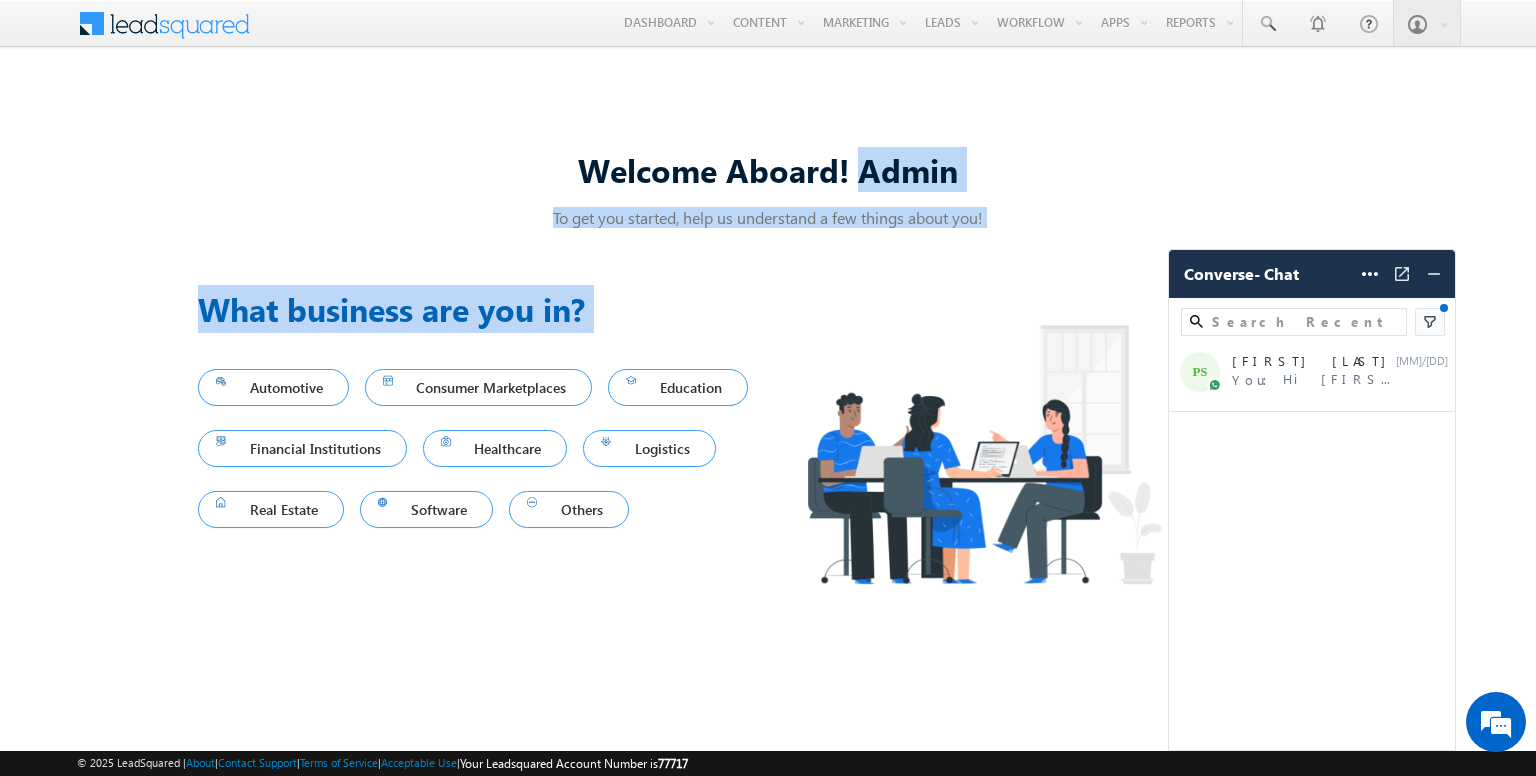 drag, startPoint x: 552, startPoint y: 165, endPoint x: 1056, endPoint y: 237, distance: 509.11688 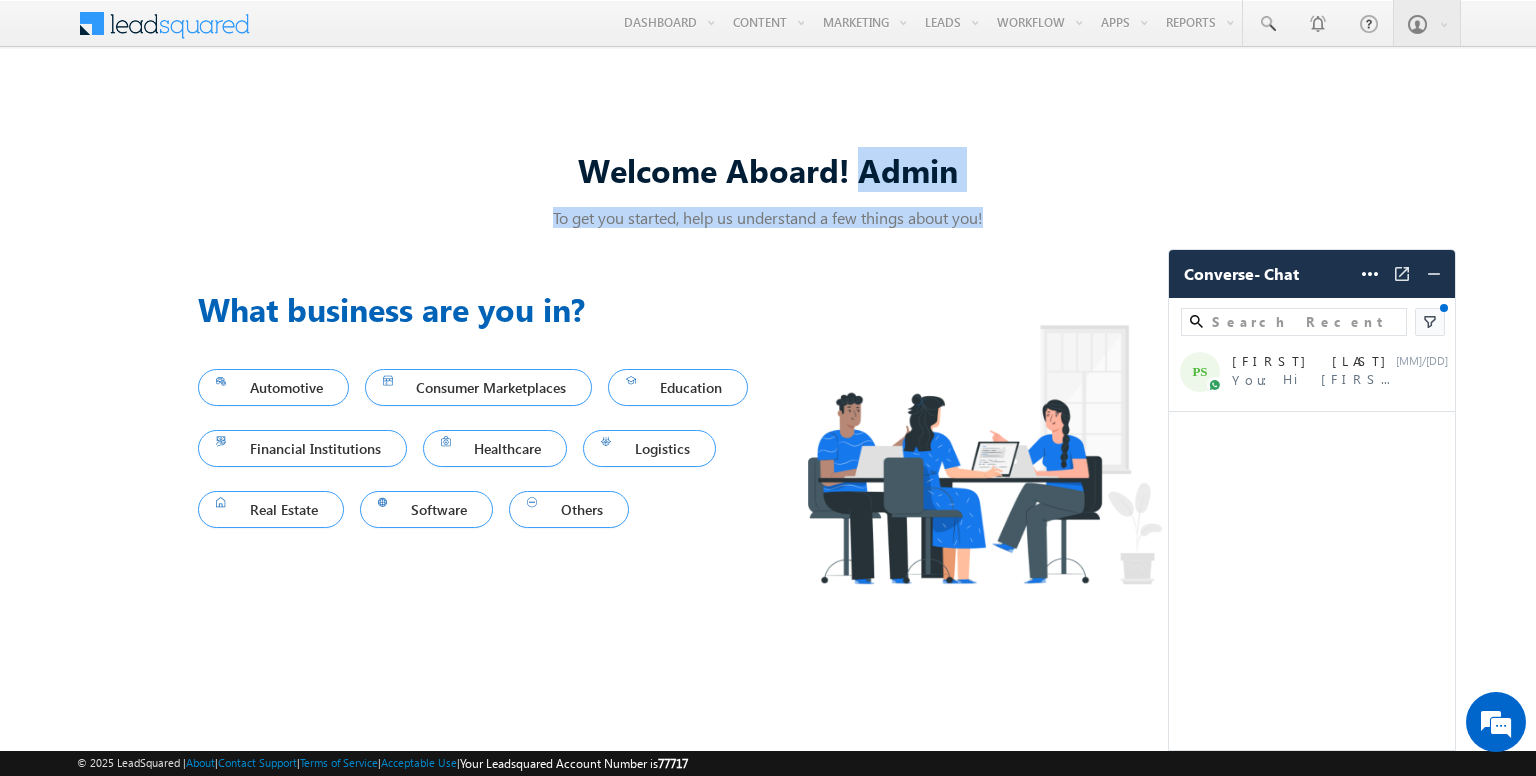 drag, startPoint x: 1028, startPoint y: 222, endPoint x: 573, endPoint y: 177, distance: 457.21985 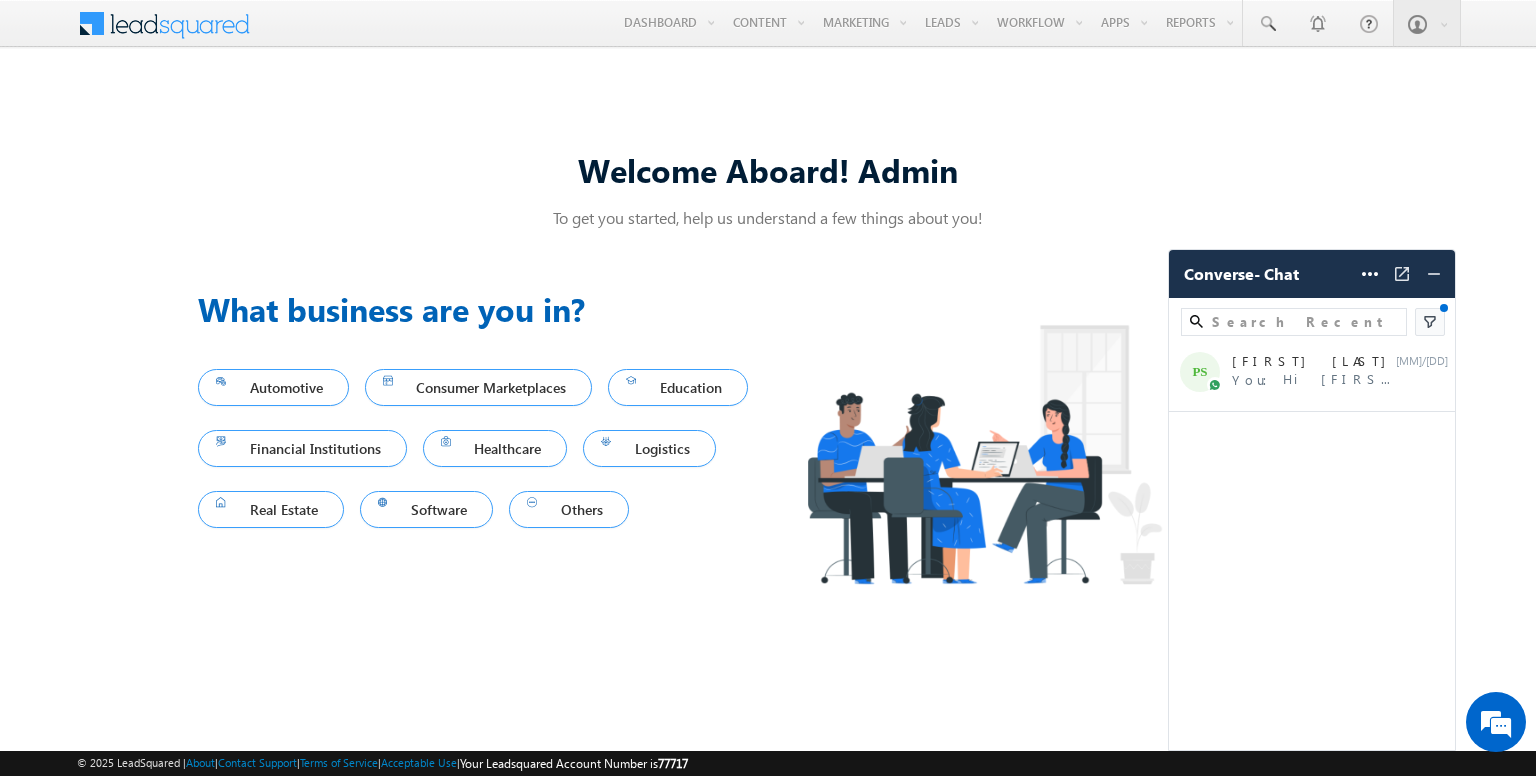 click on "To get you started, help us understand a few things about you!" at bounding box center [768, 217] 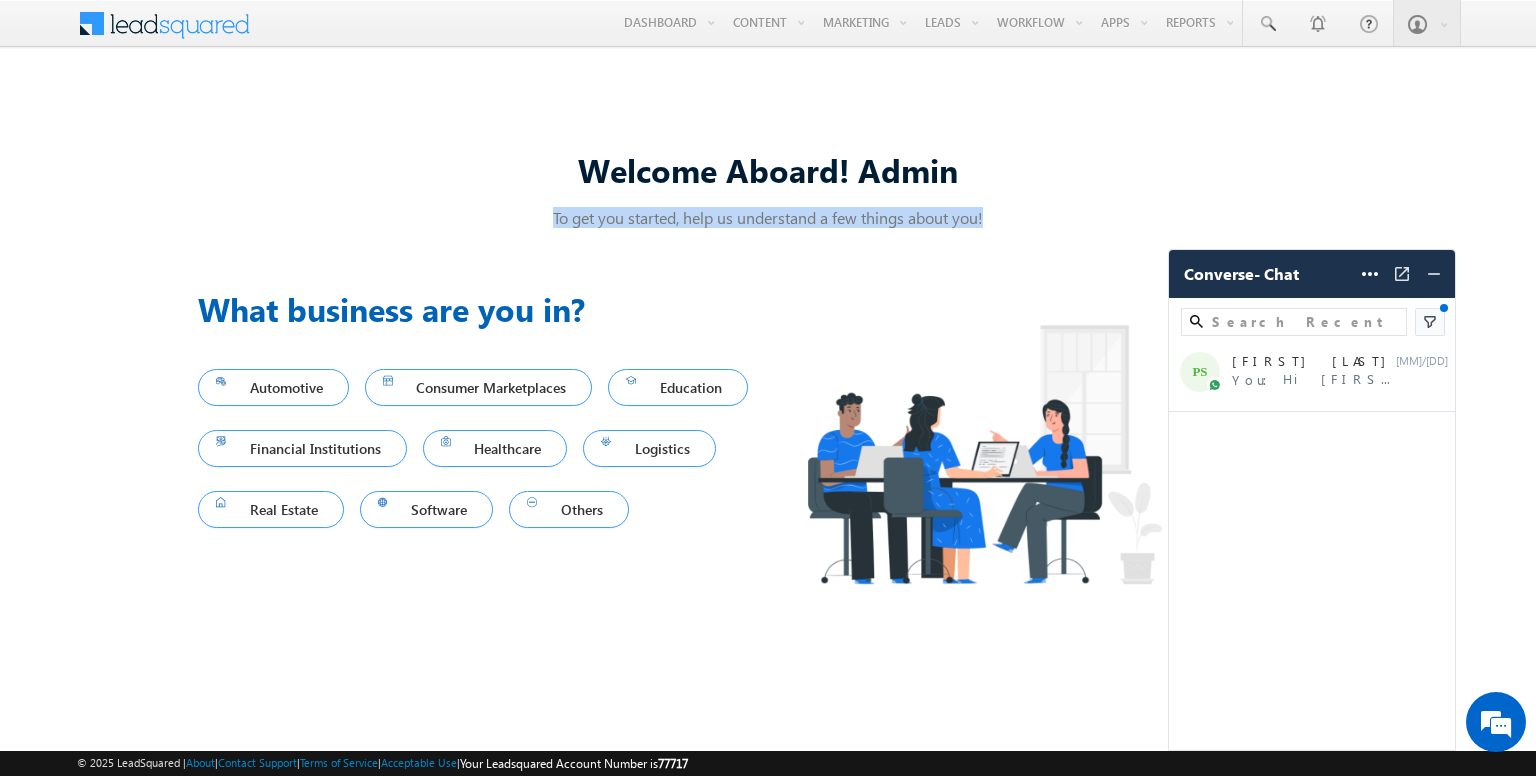 drag, startPoint x: 1015, startPoint y: 223, endPoint x: 546, endPoint y: 232, distance: 469.08633 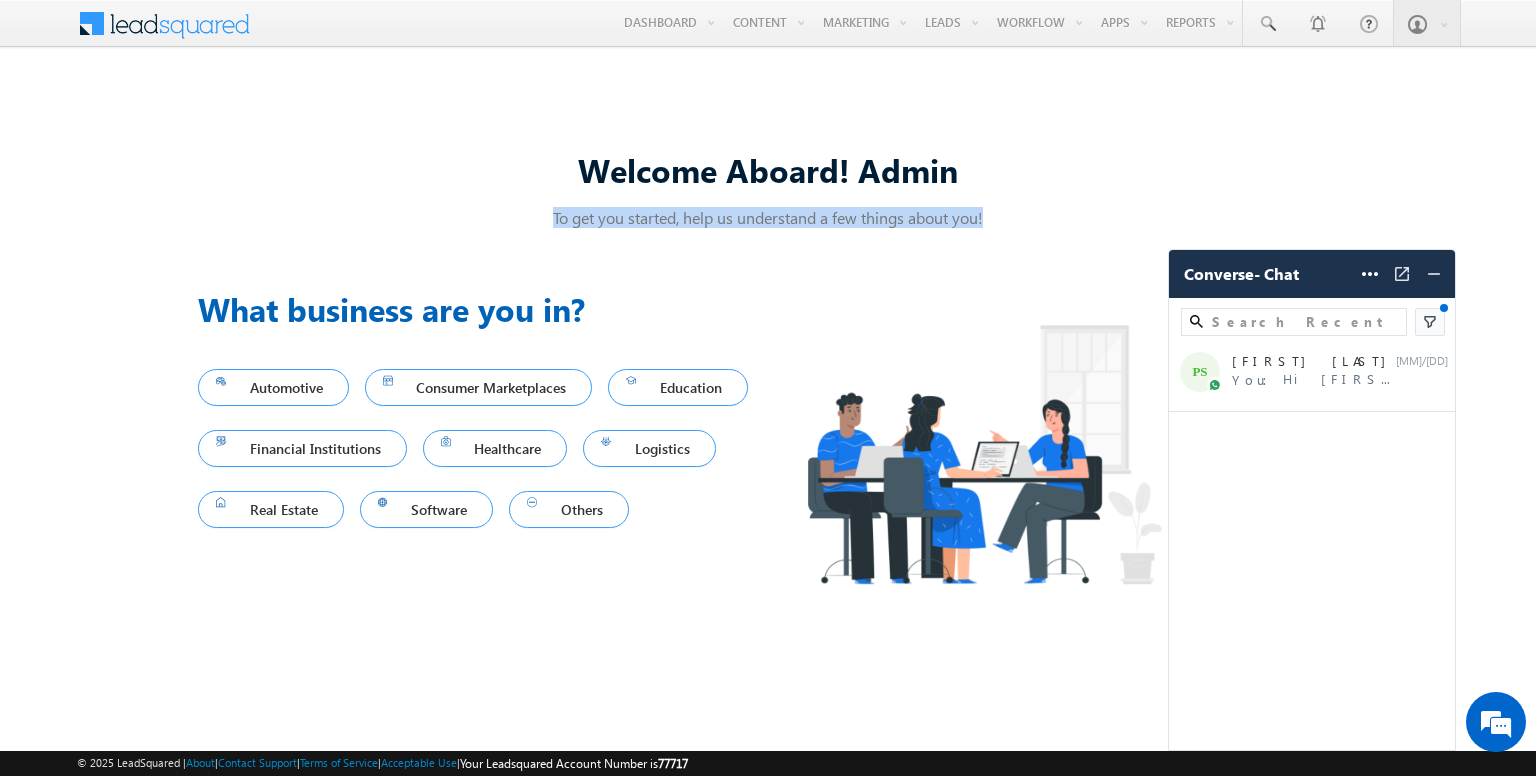 drag, startPoint x: 546, startPoint y: 232, endPoint x: 1020, endPoint y: 236, distance: 474.01688 